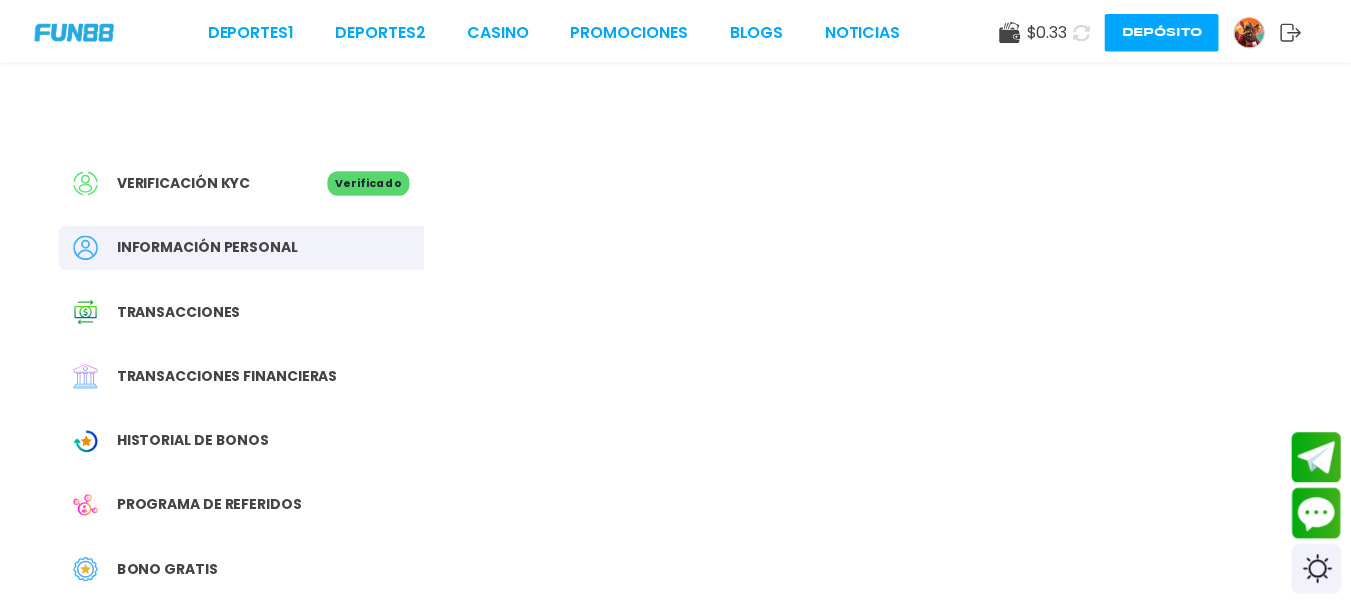 scroll, scrollTop: 0, scrollLeft: 0, axis: both 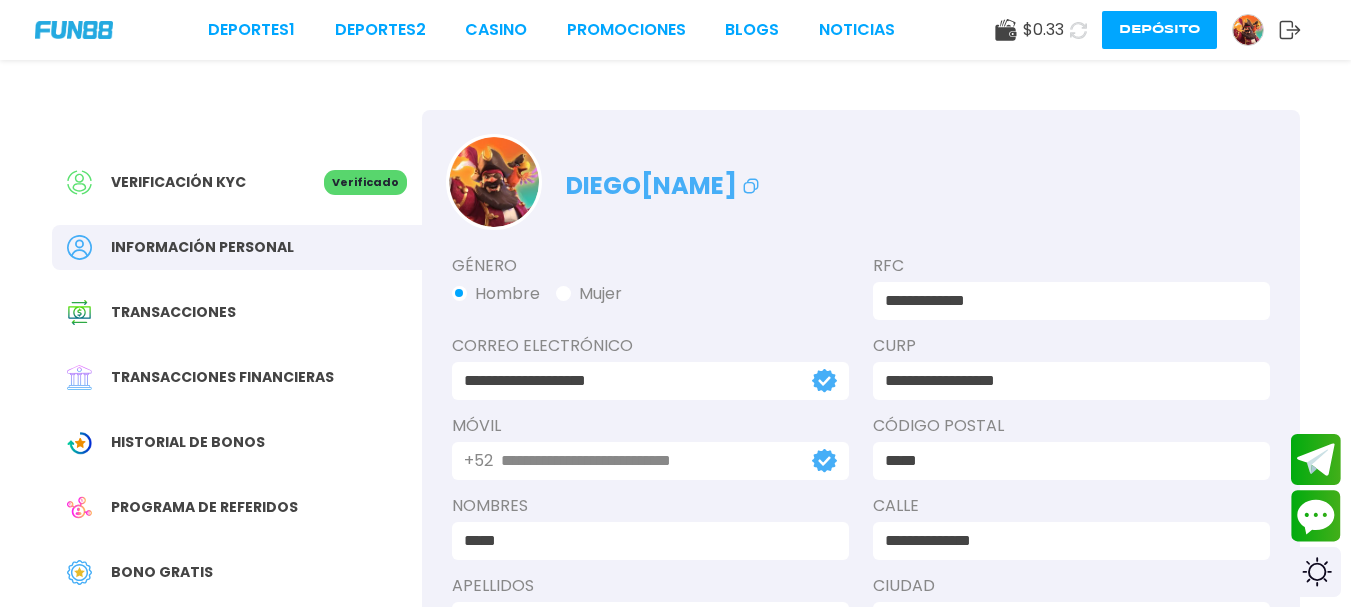 click on "Bono Gratis" at bounding box center [162, 572] 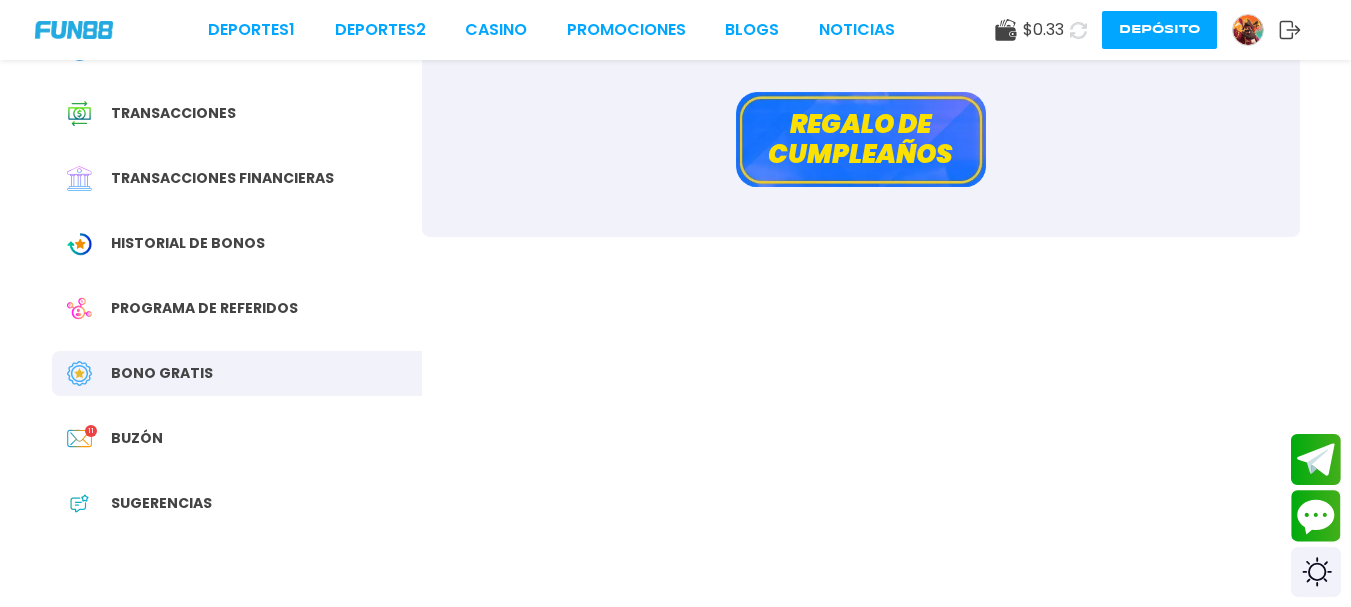 scroll, scrollTop: 0, scrollLeft: 0, axis: both 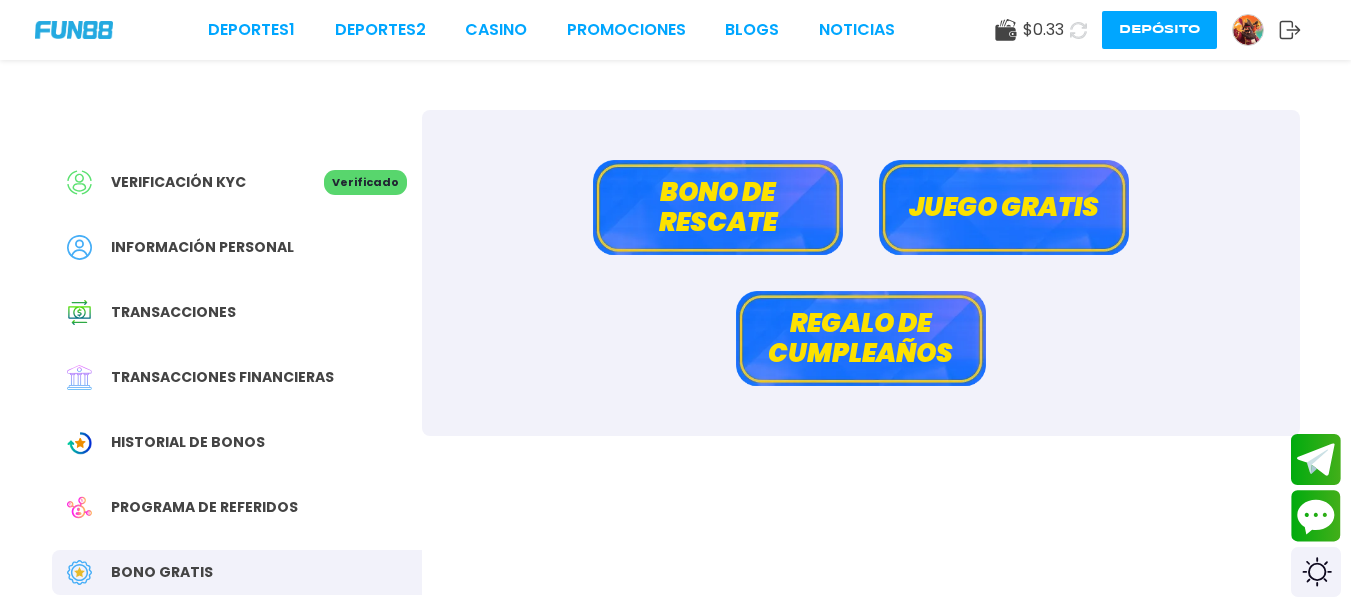 click on "Bono de rescate" at bounding box center [718, 207] 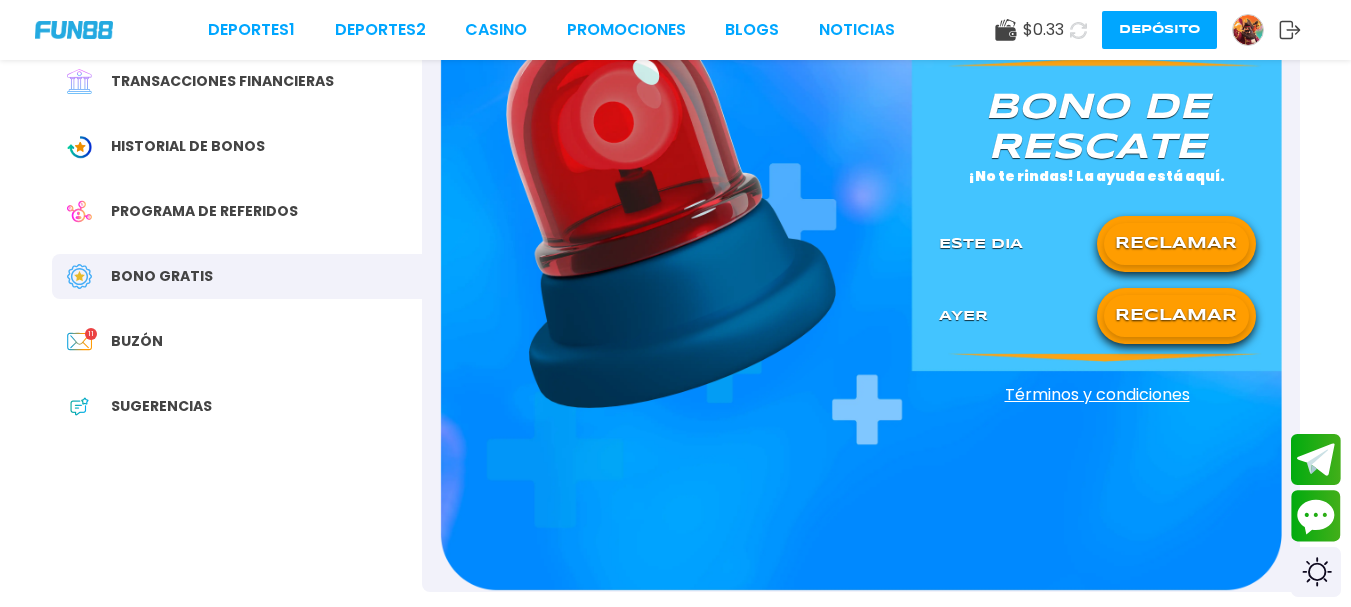 scroll, scrollTop: 300, scrollLeft: 0, axis: vertical 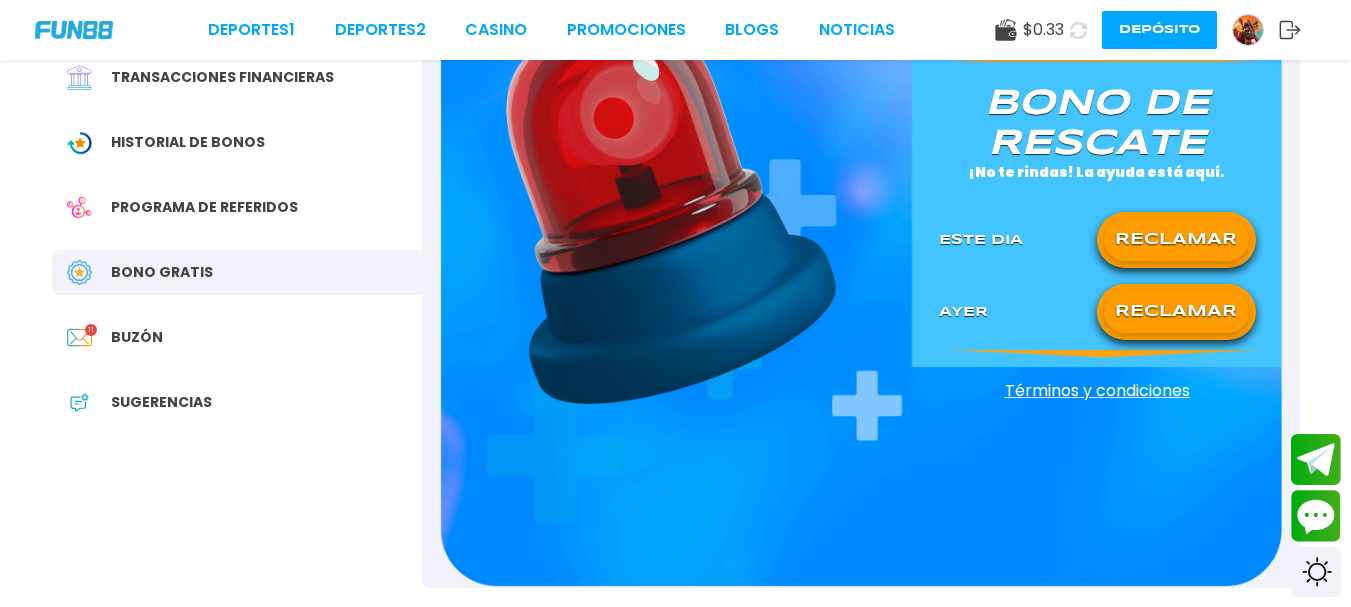 click on "RECLAMAR" at bounding box center [1176, 312] 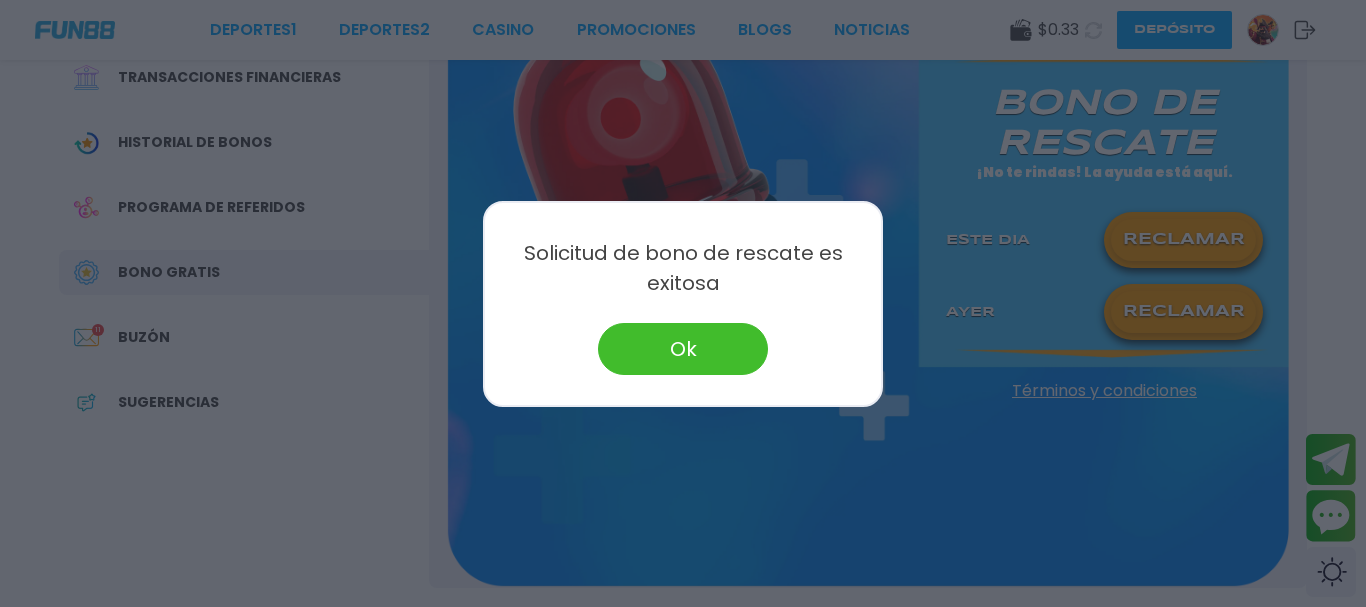 click on "Ok" at bounding box center (683, 349) 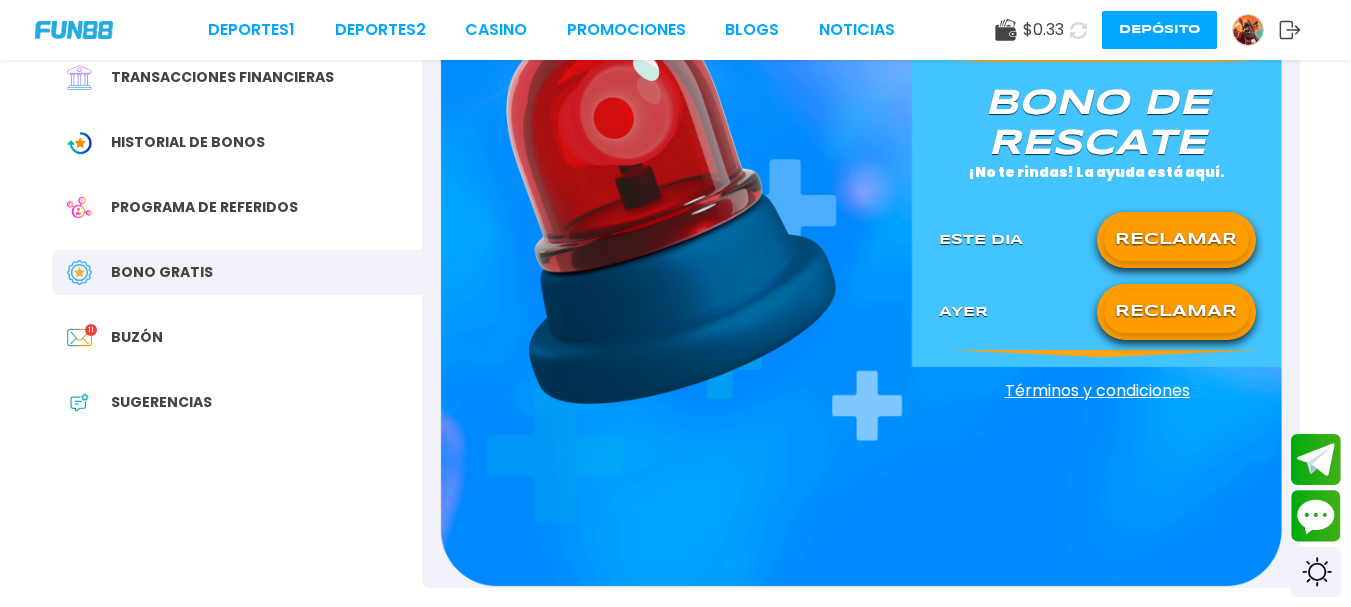 click on "RECLAMAR" at bounding box center [1176, 240] 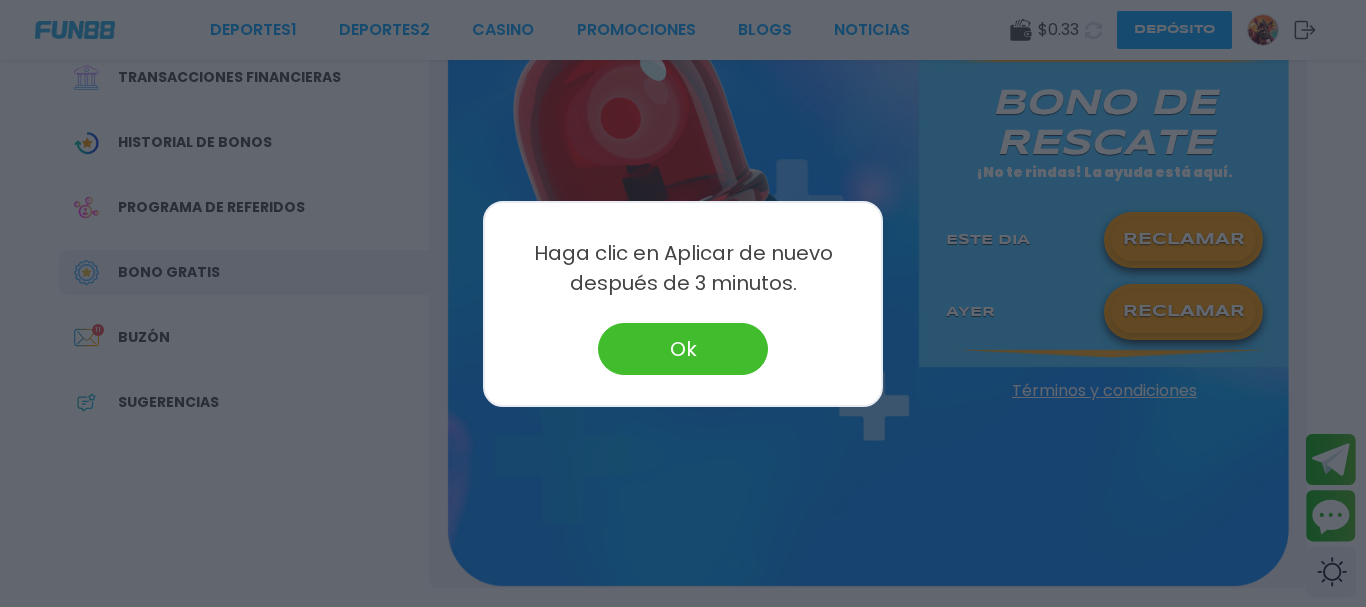 click on "Ok" at bounding box center [683, 349] 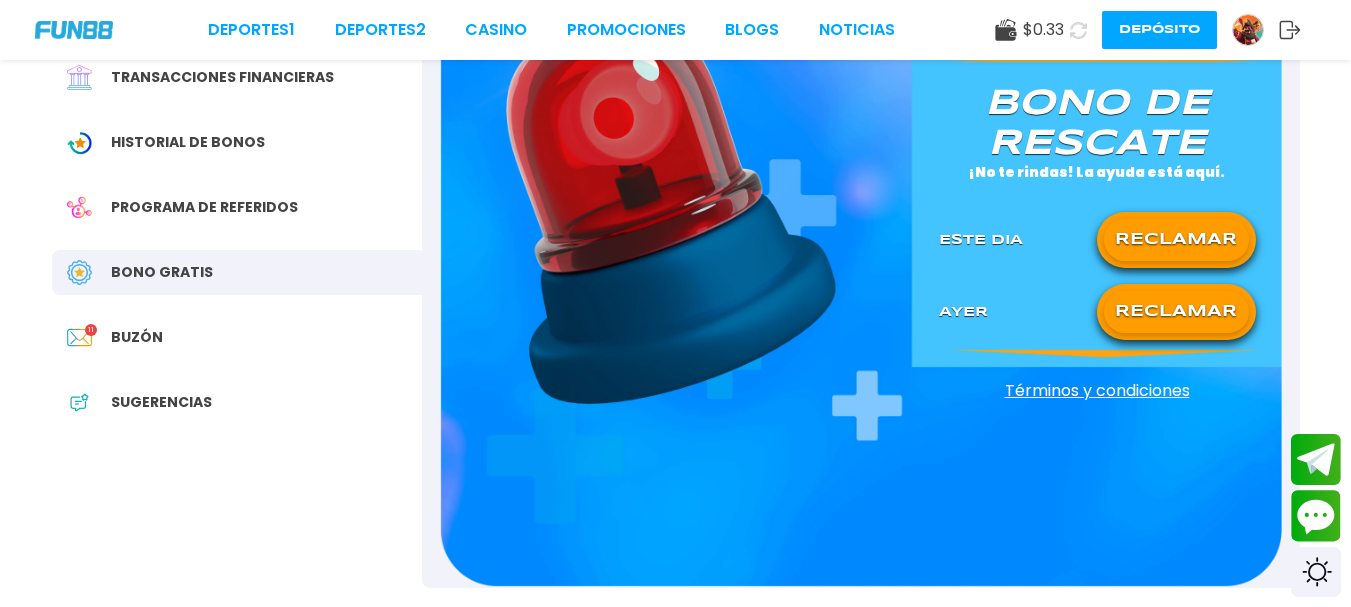 click 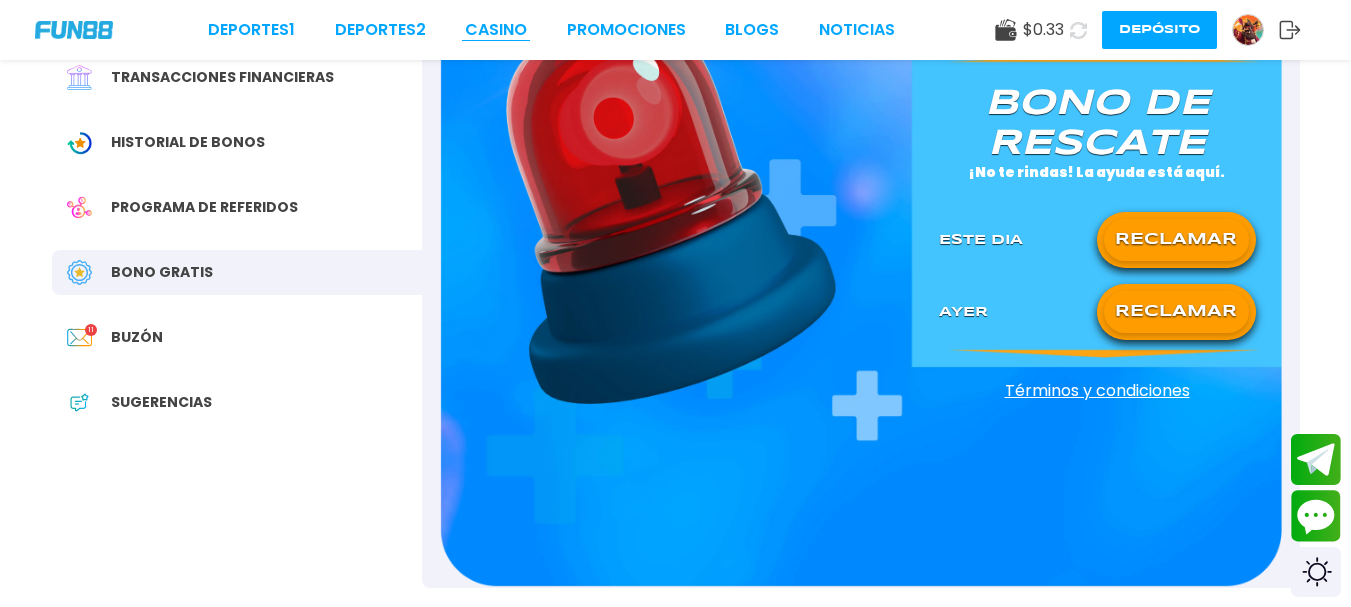 click on "CASINO" at bounding box center [496, 30] 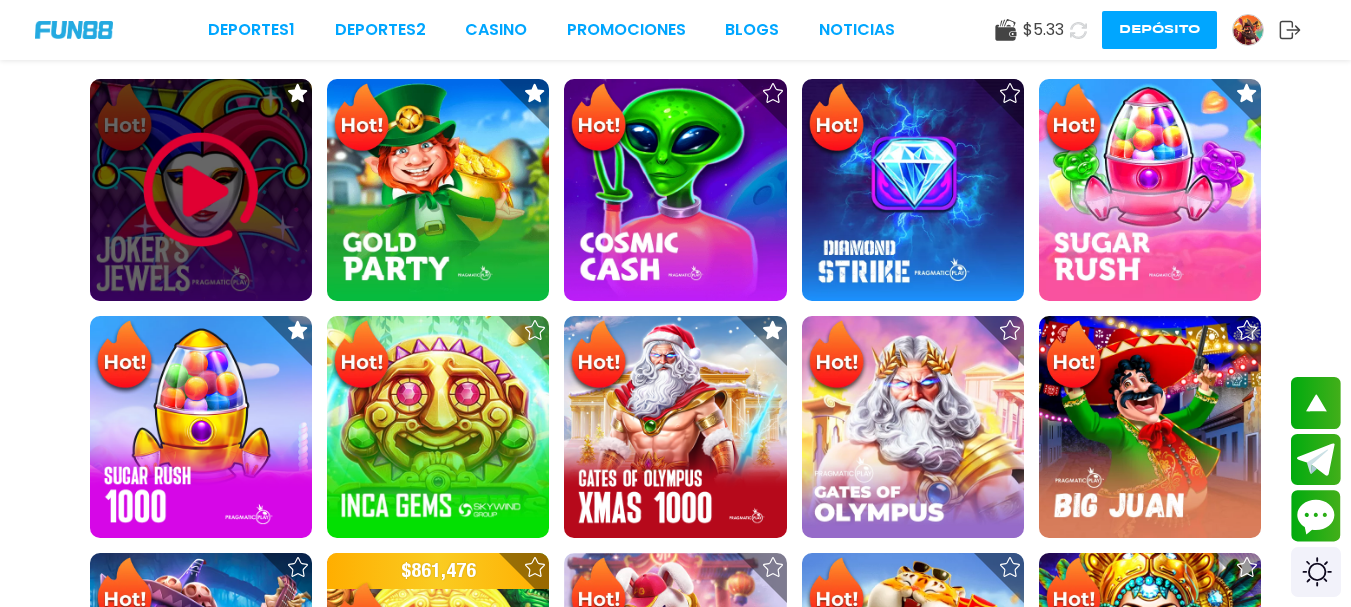 scroll, scrollTop: 500, scrollLeft: 0, axis: vertical 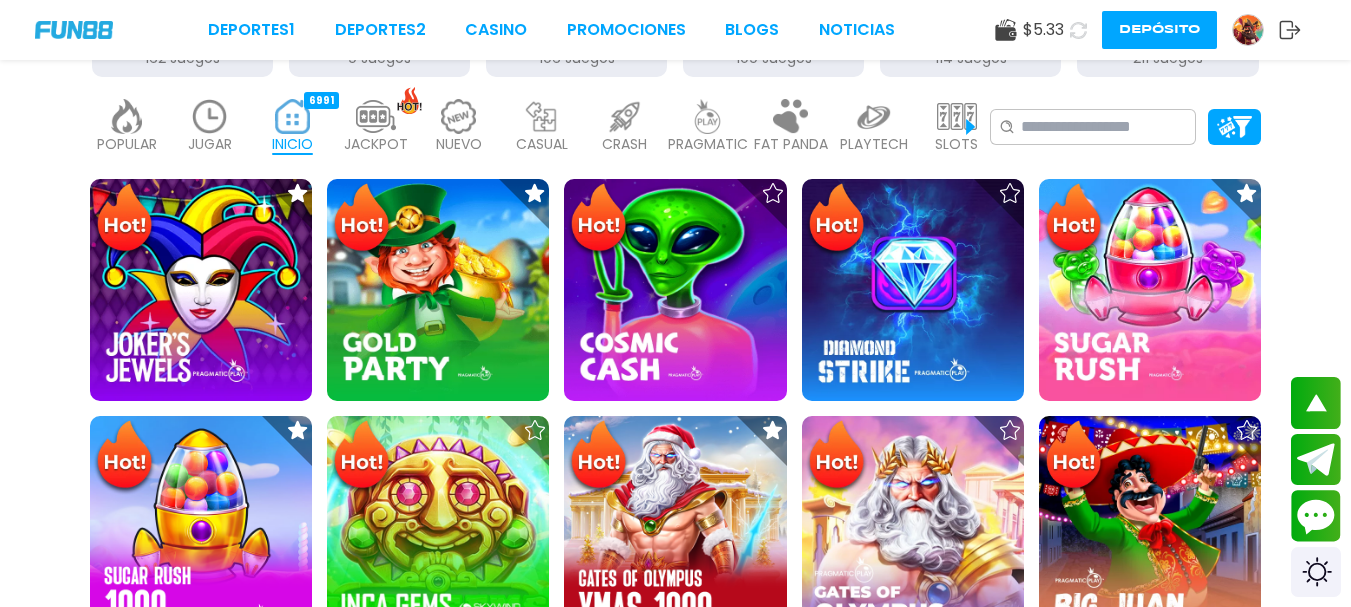 click on "JACKPOT" at bounding box center (376, 144) 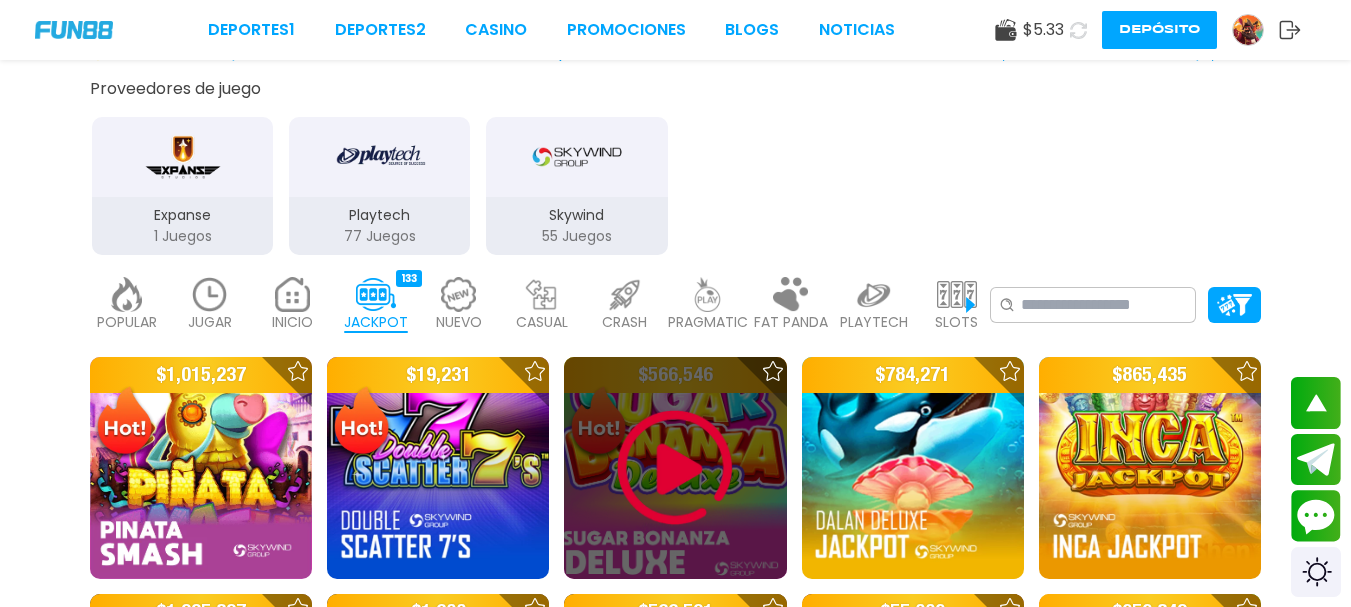scroll, scrollTop: 100, scrollLeft: 0, axis: vertical 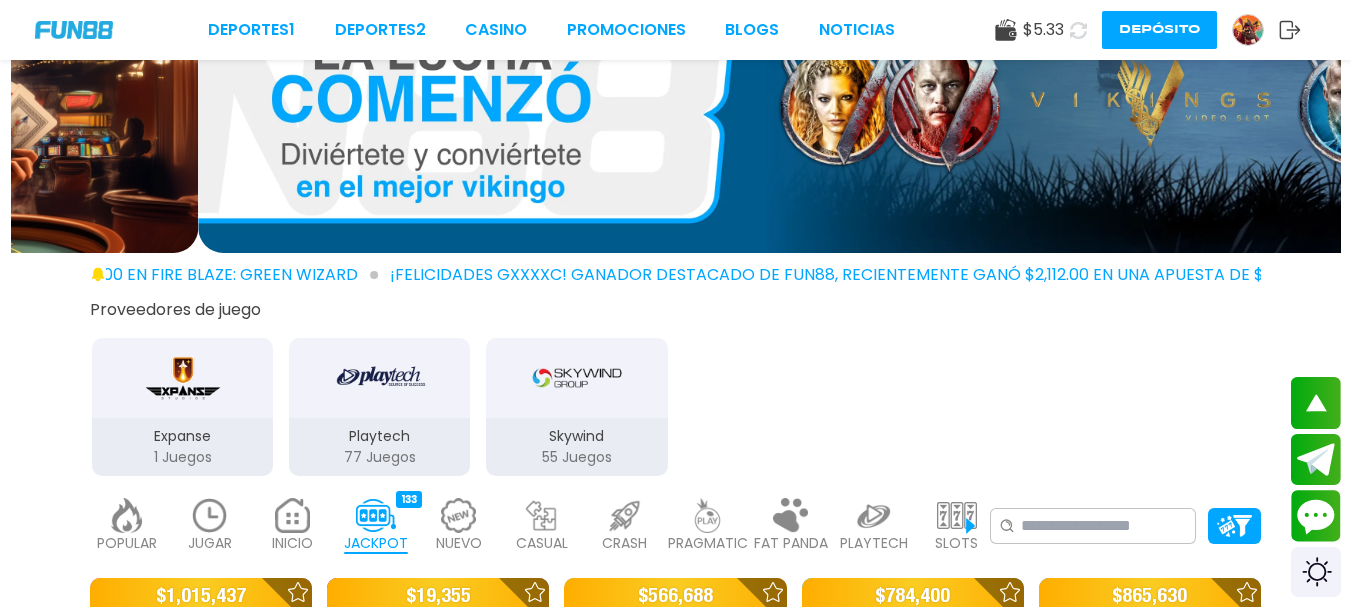 click at bounding box center [210, 515] 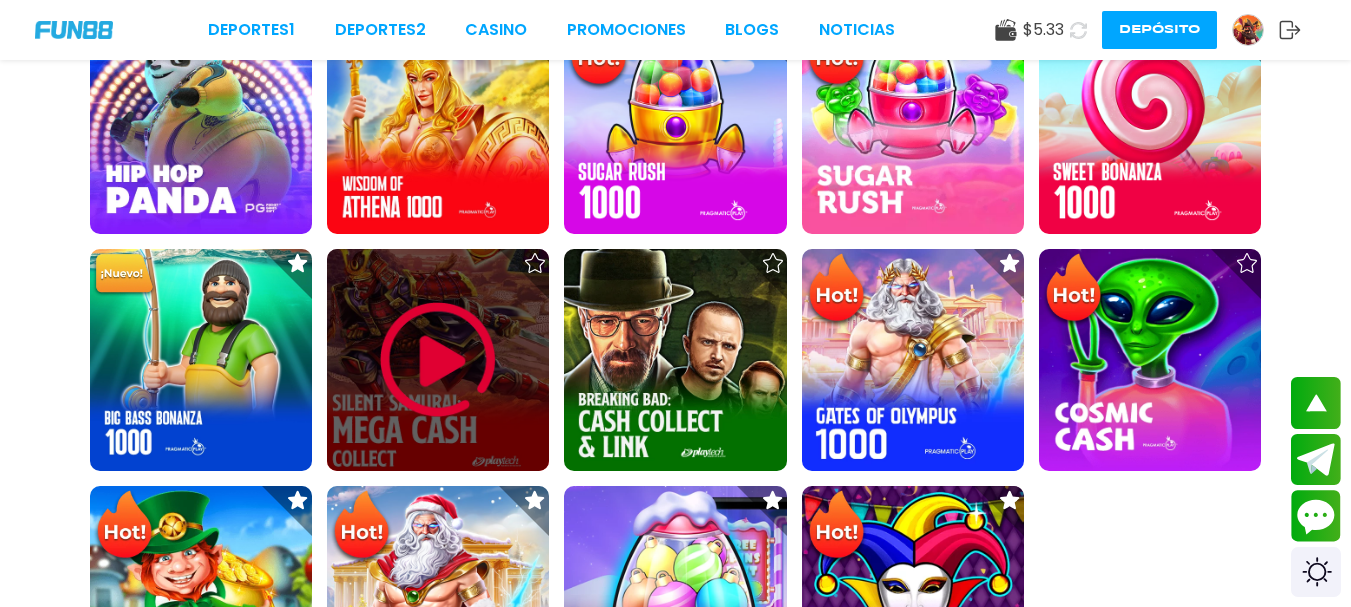 scroll, scrollTop: 700, scrollLeft: 0, axis: vertical 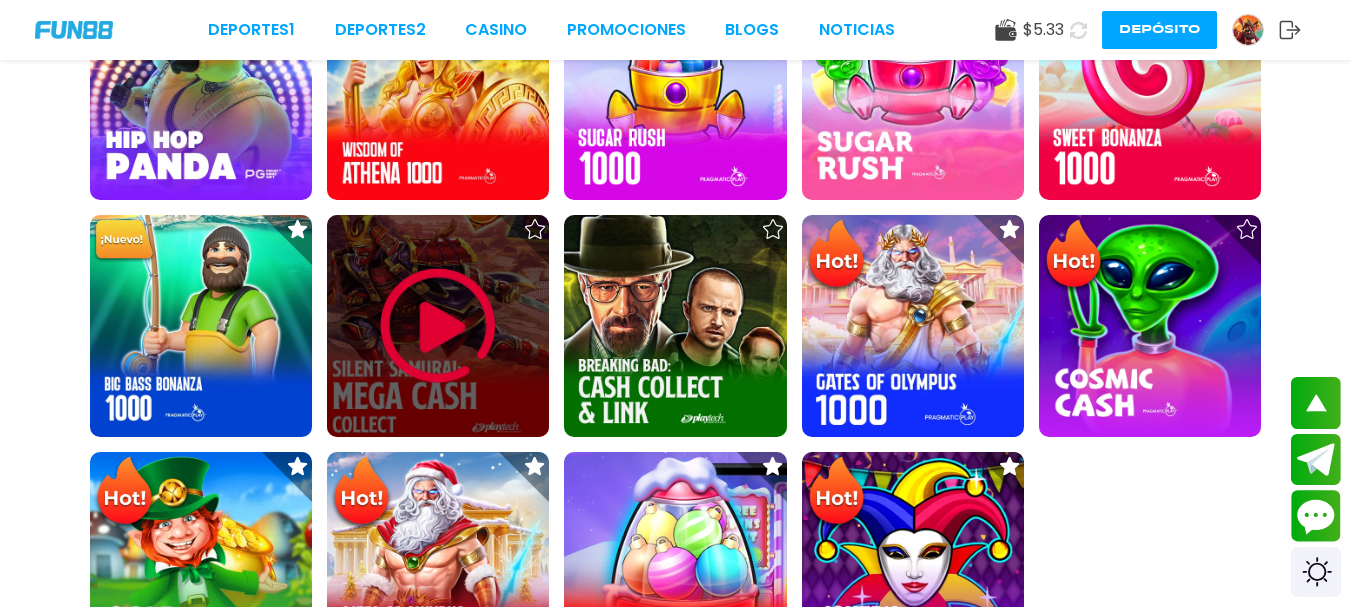 click at bounding box center (438, 326) 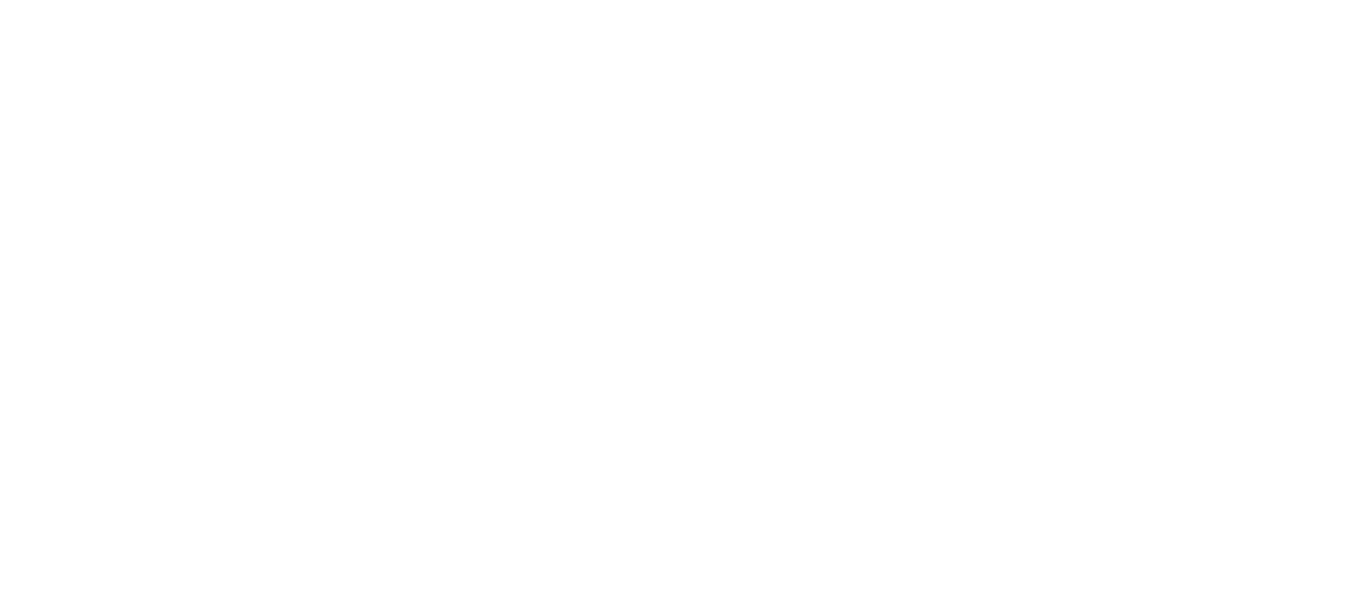 scroll, scrollTop: 0, scrollLeft: 0, axis: both 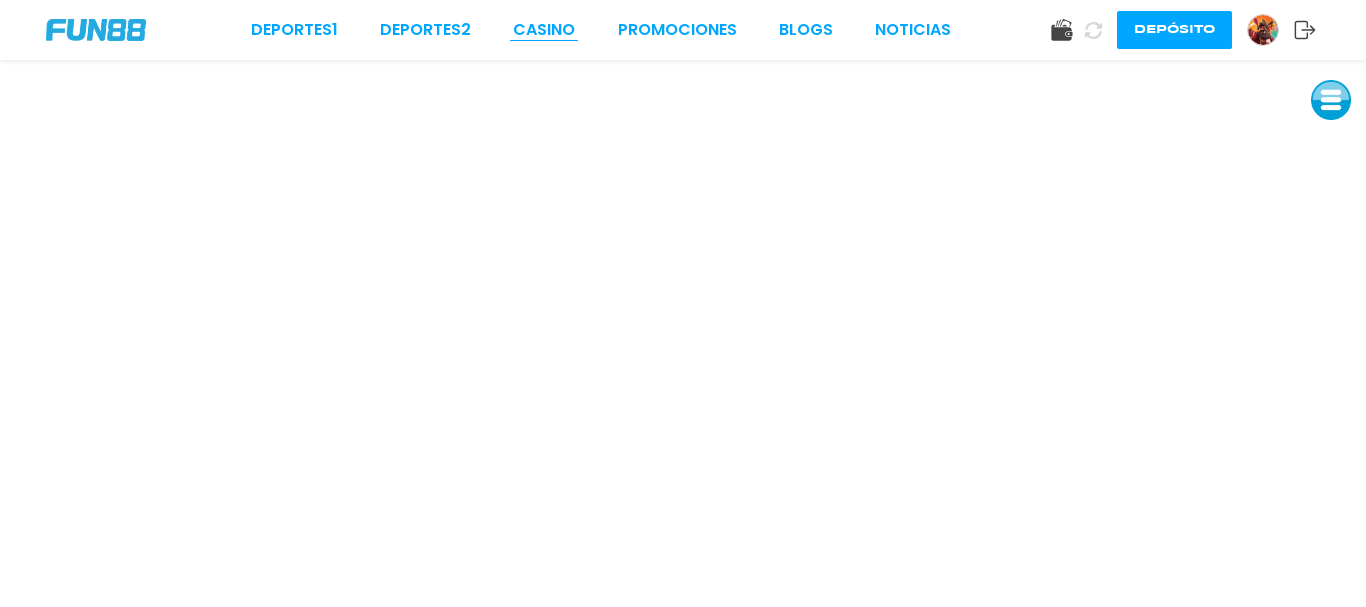 click on "CASINO" at bounding box center [544, 30] 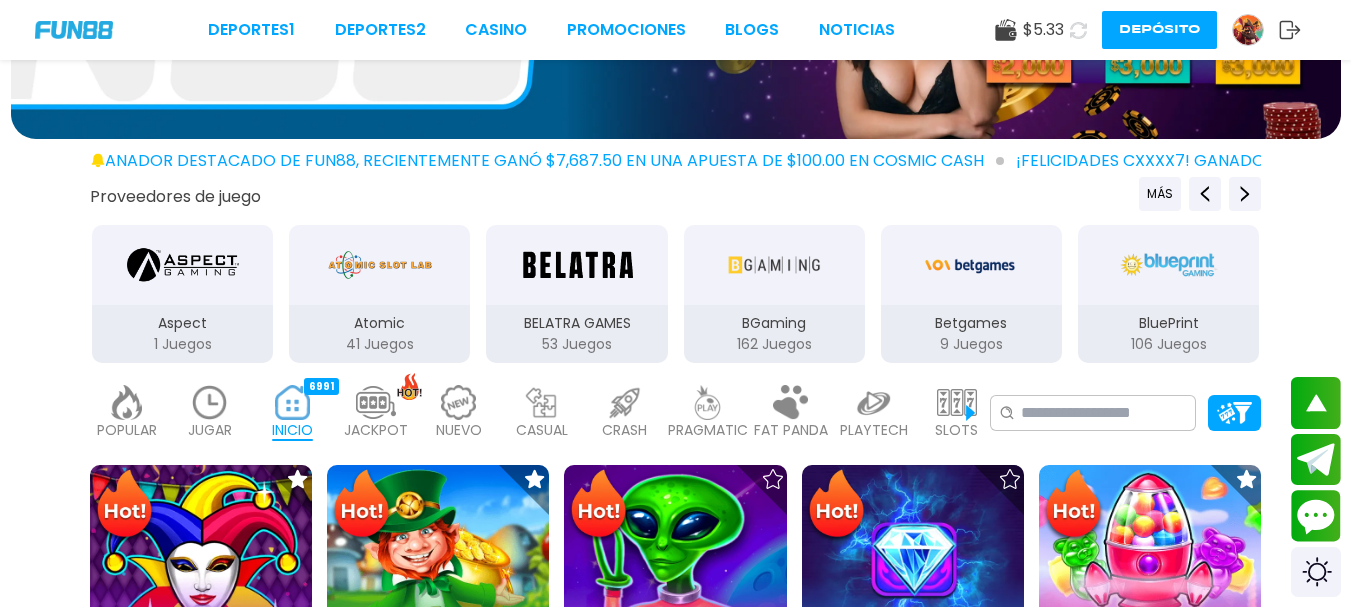scroll, scrollTop: 400, scrollLeft: 0, axis: vertical 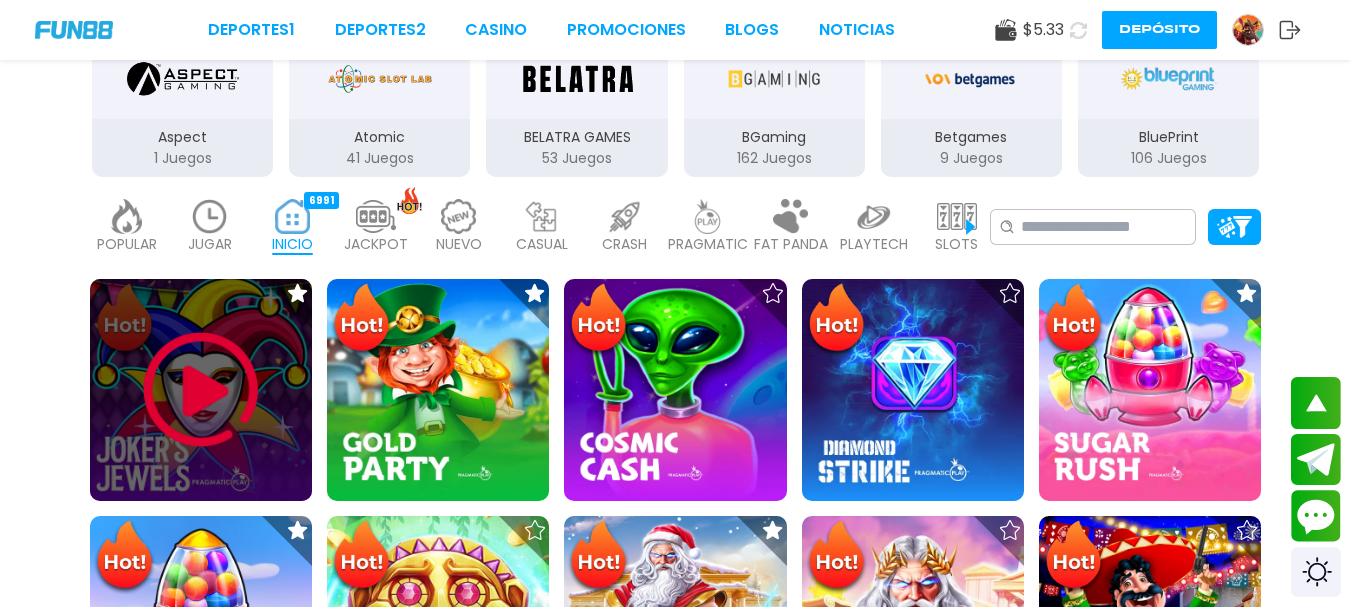 click at bounding box center (201, 390) 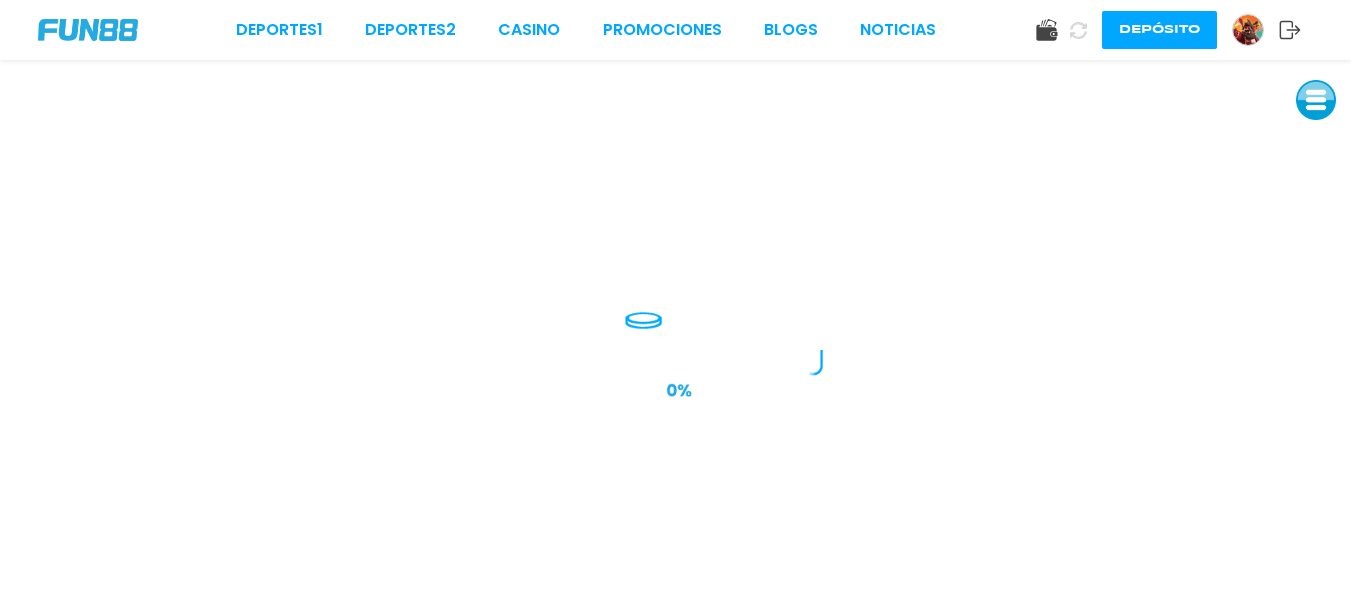 scroll, scrollTop: 0, scrollLeft: 0, axis: both 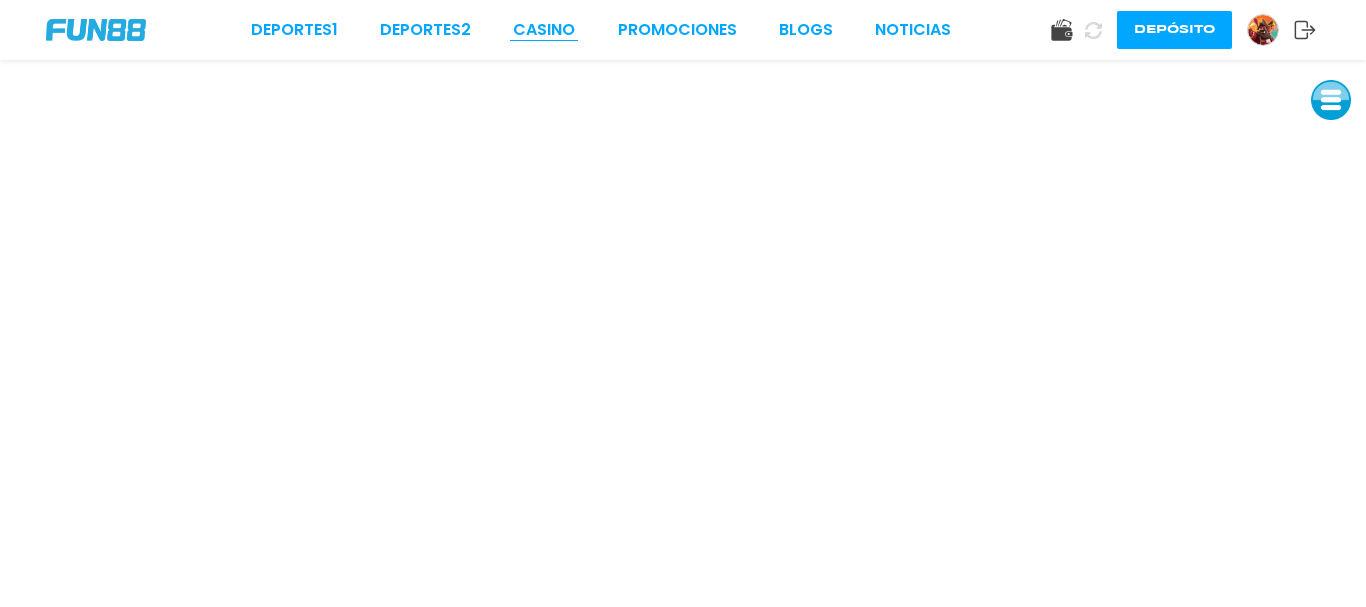 click on "CASINO" at bounding box center (544, 30) 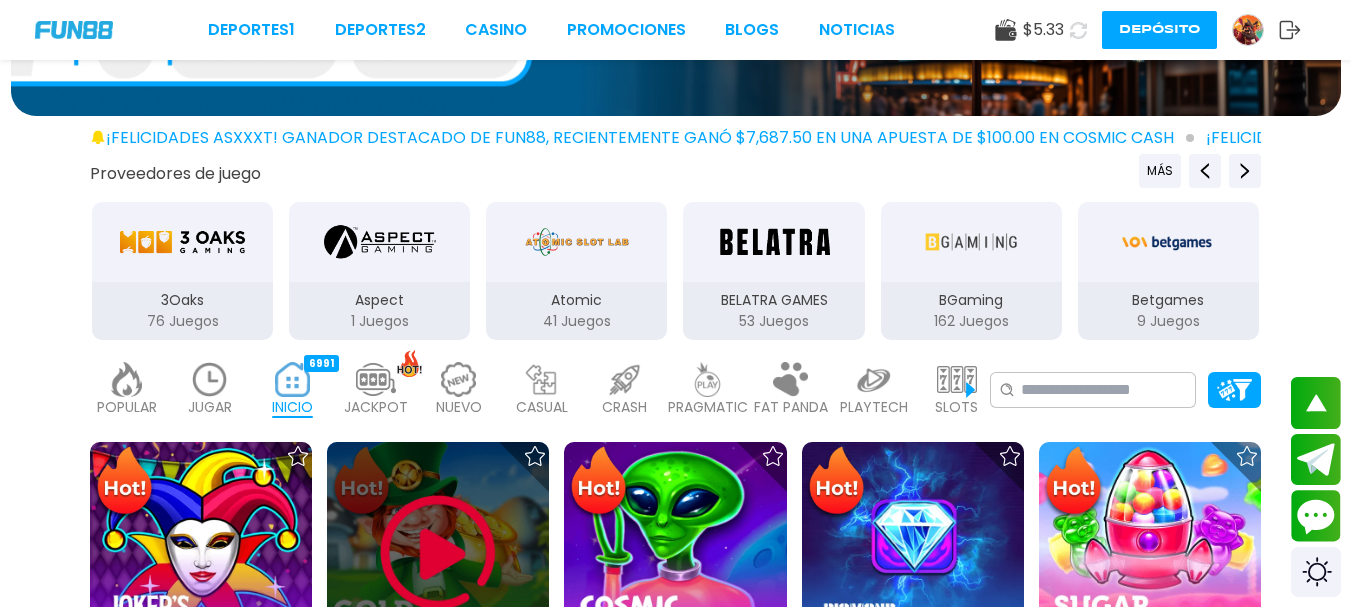 scroll, scrollTop: 300, scrollLeft: 0, axis: vertical 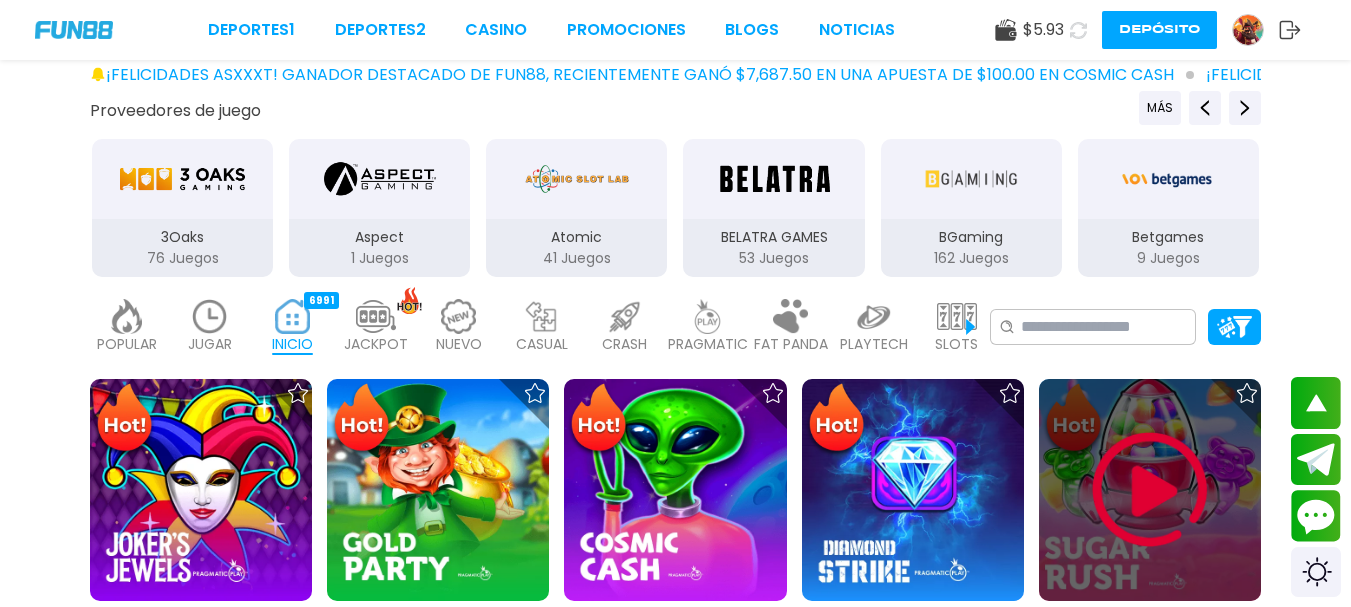 click at bounding box center [1150, 490] 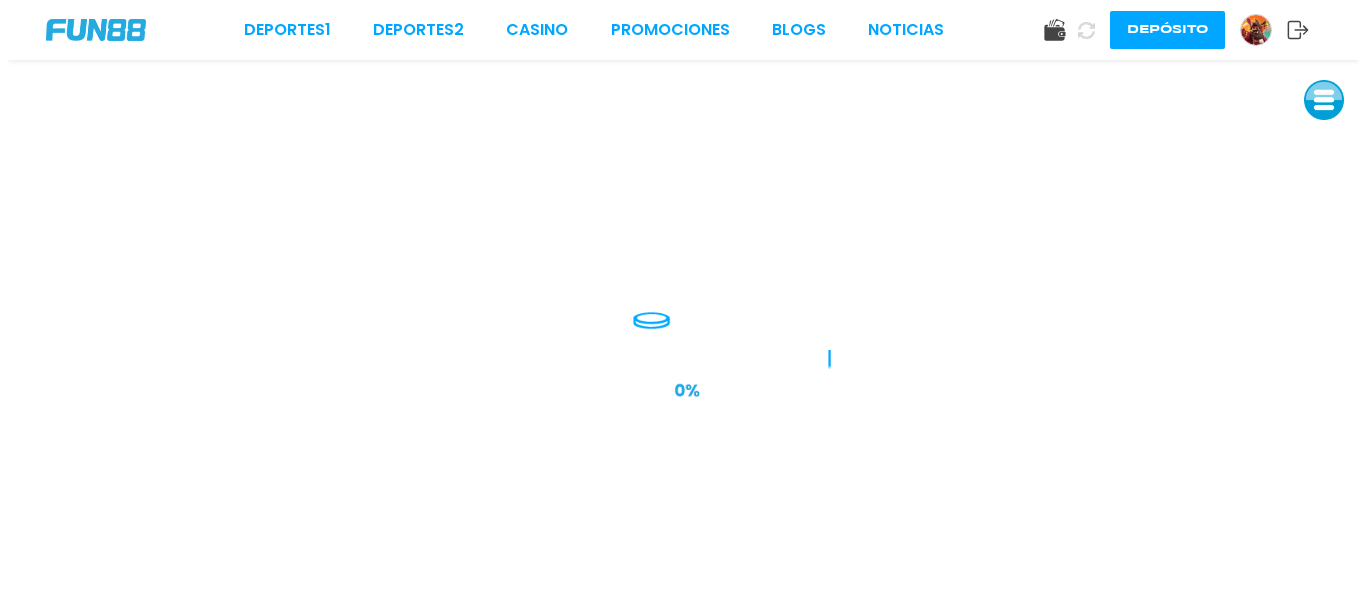 scroll, scrollTop: 0, scrollLeft: 0, axis: both 